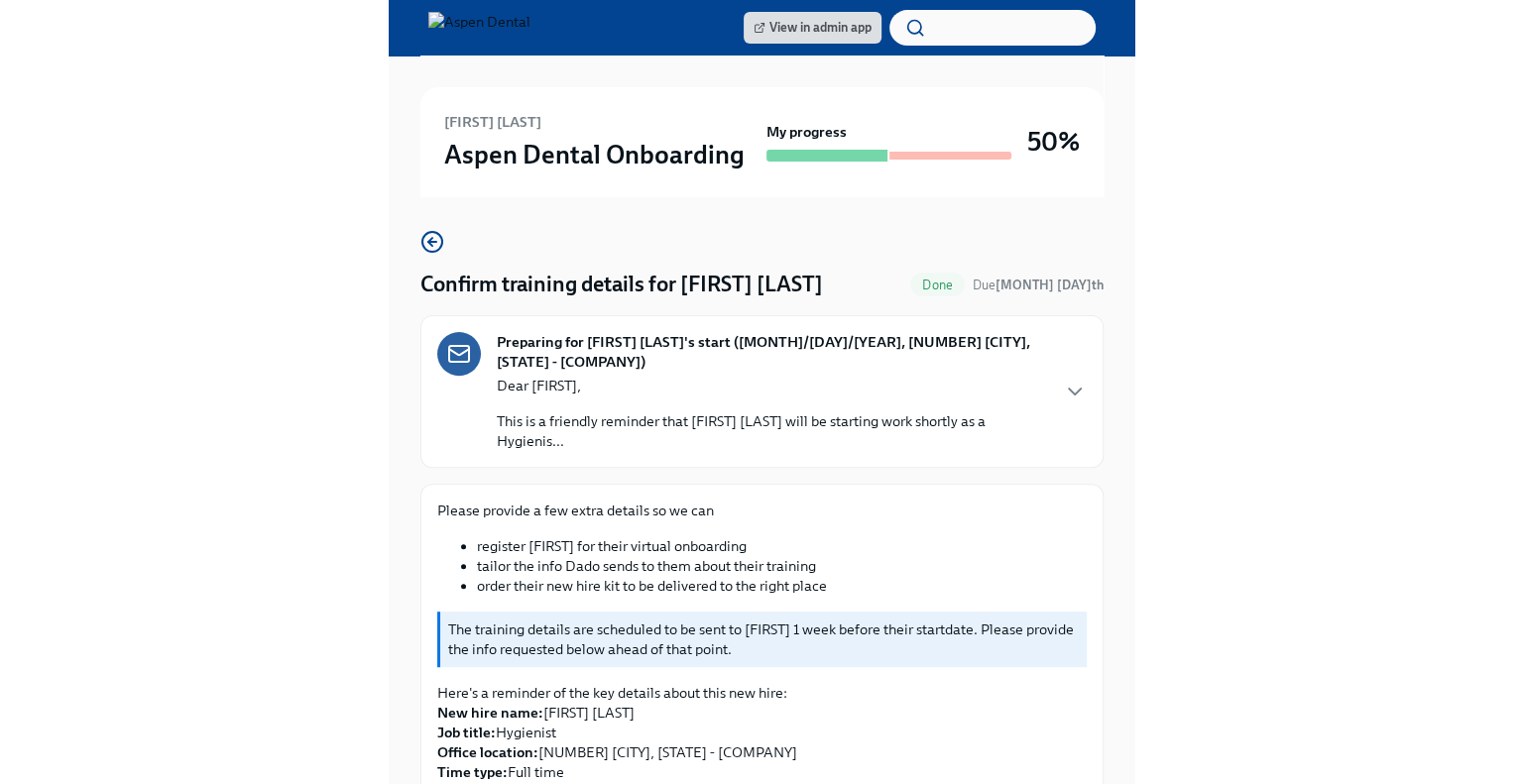 scroll, scrollTop: 0, scrollLeft: 0, axis: both 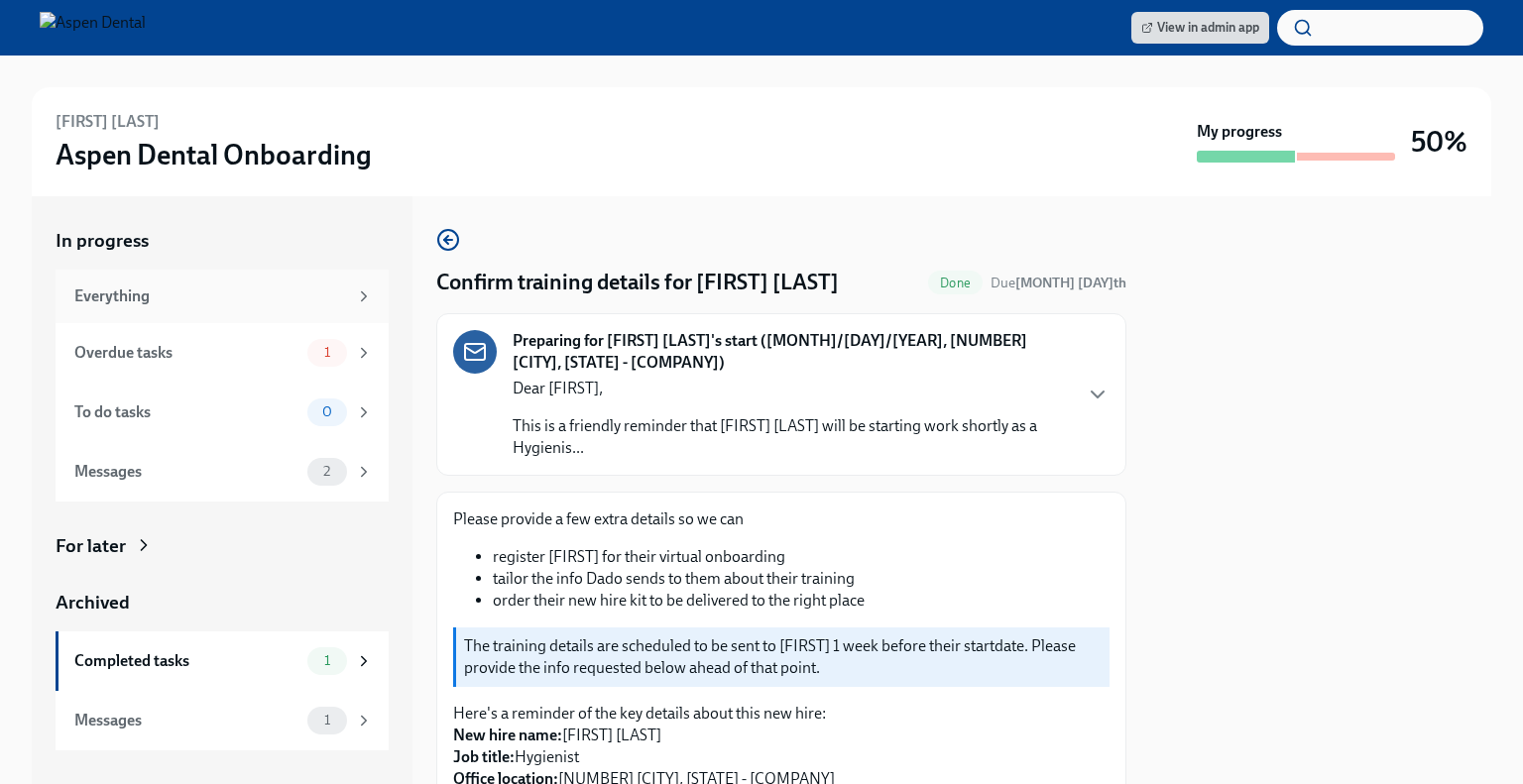 click on "Everything" at bounding box center (210, 296) 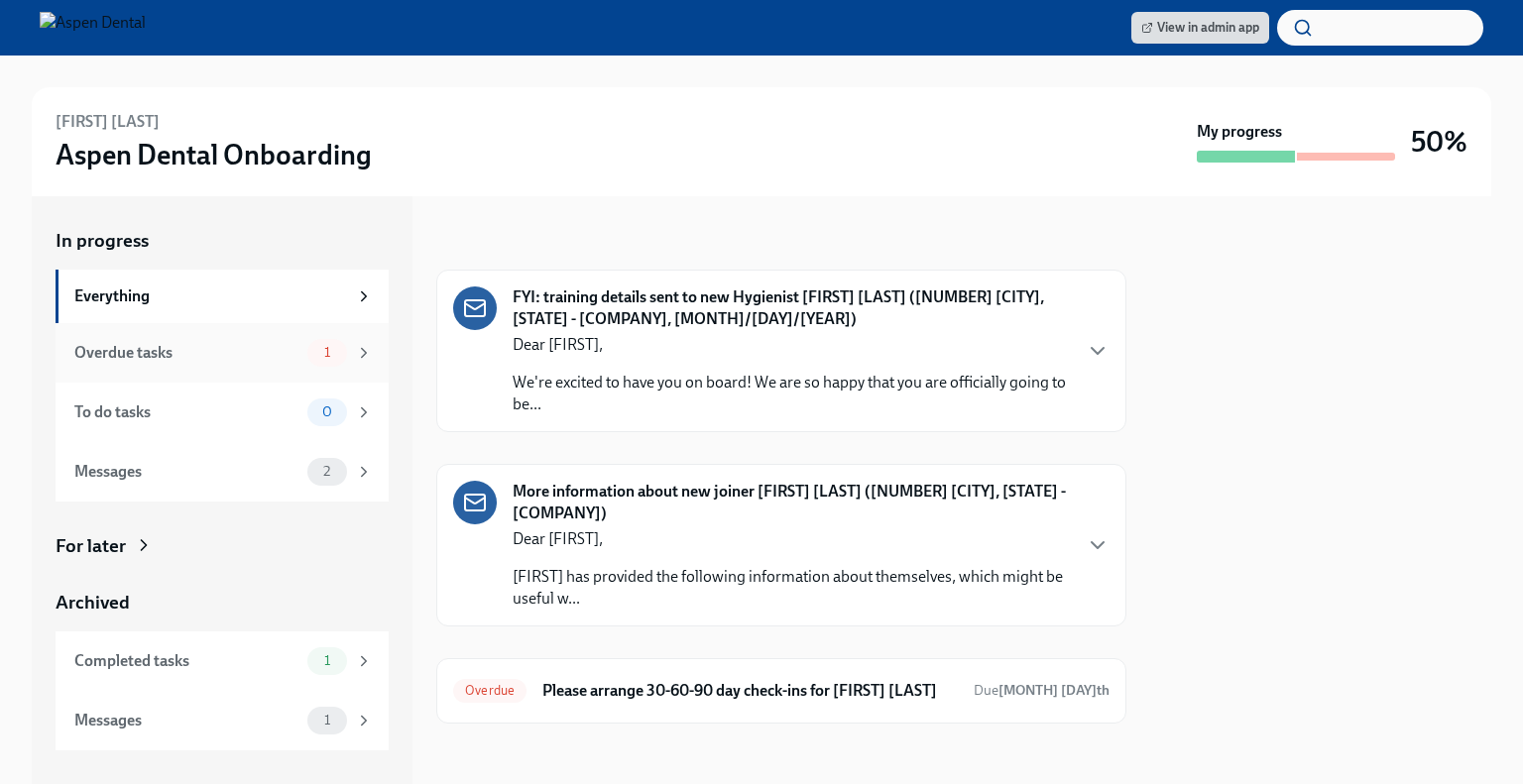 click on "Overdue tasks" at bounding box center (186, 353) 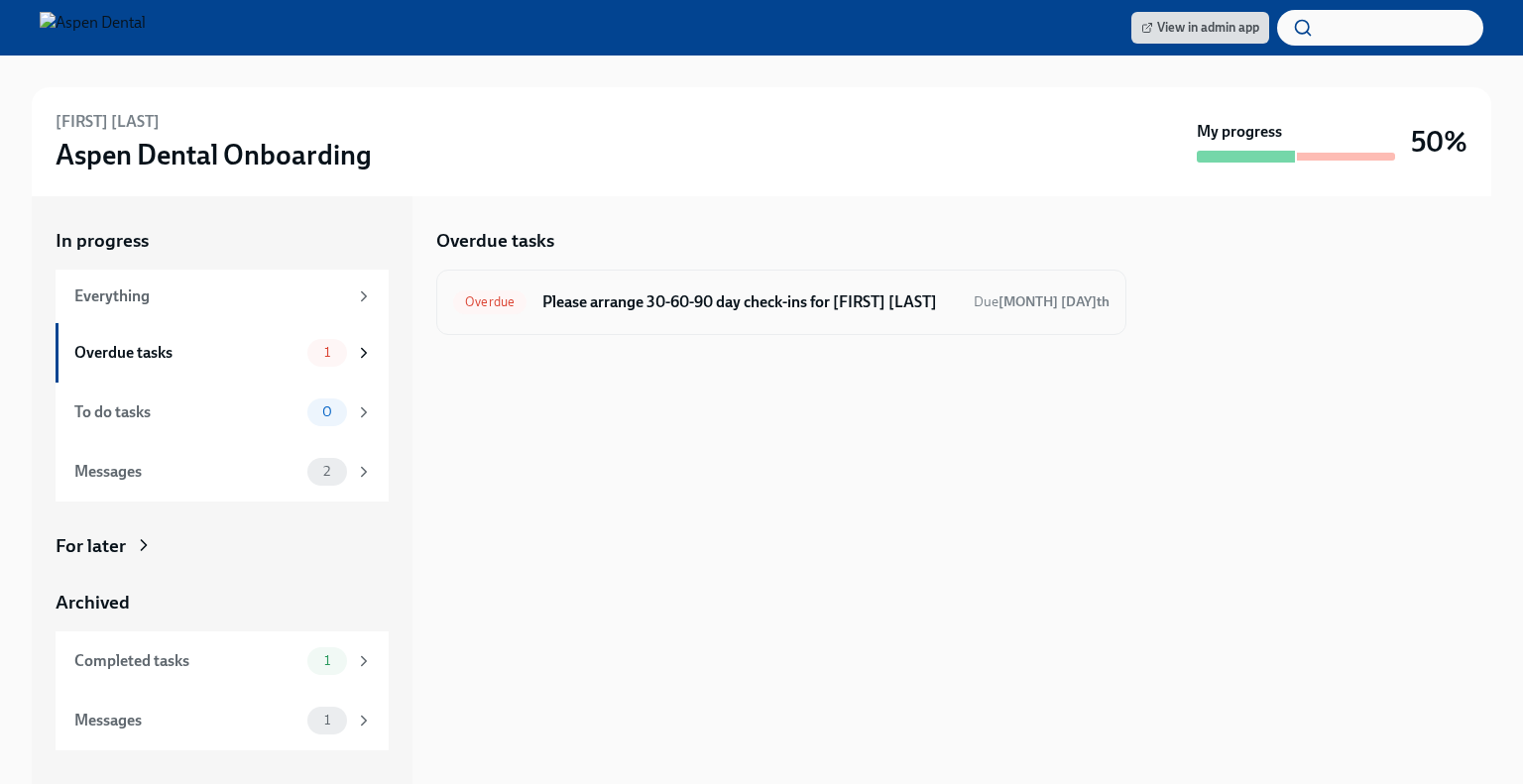 click on "Overdue Please arrange 30-60-90 day check-ins for [FIRST] [LAST] Due  [MONTH] [DAY]th" at bounding box center [781, 302] 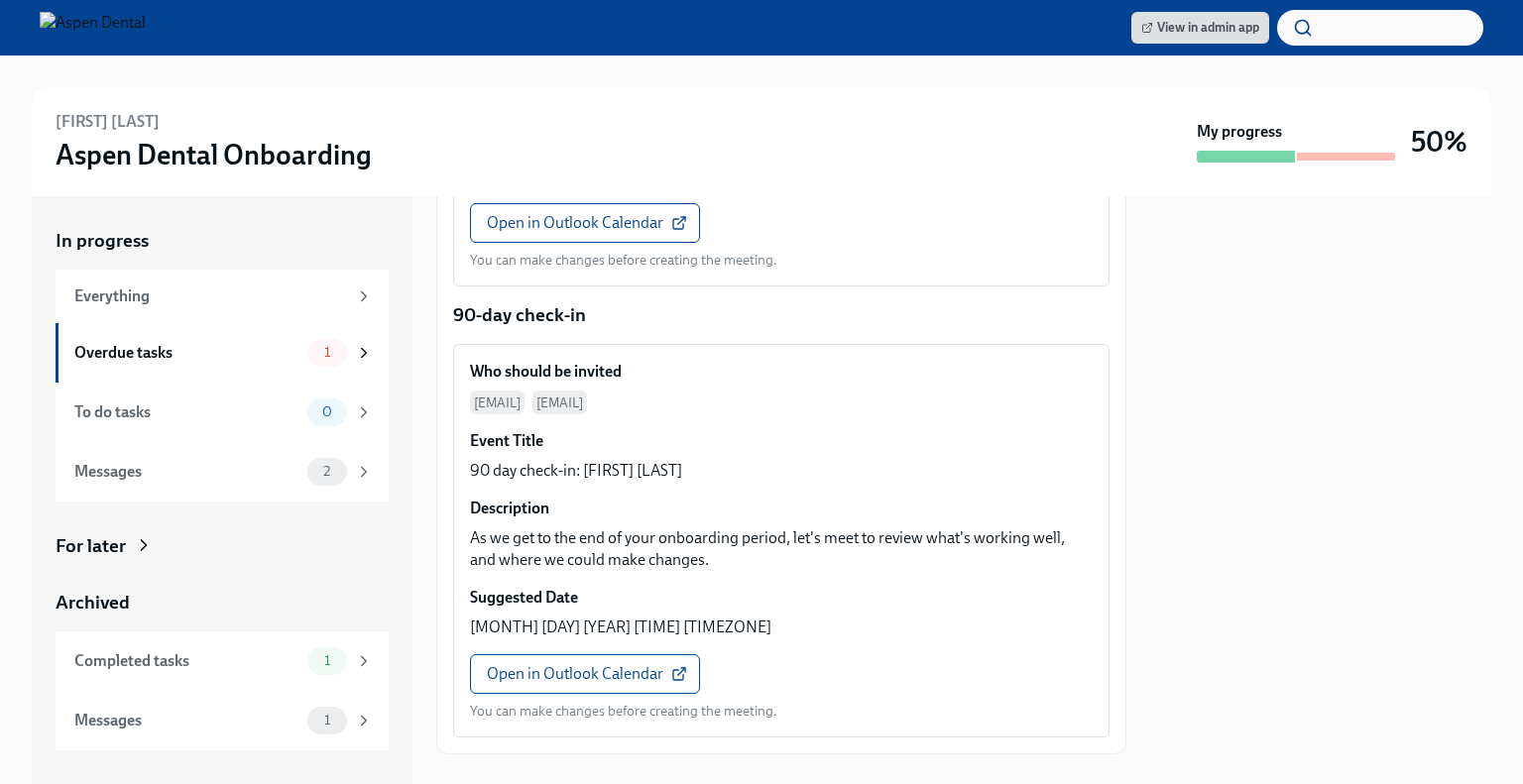 scroll, scrollTop: 1237, scrollLeft: 0, axis: vertical 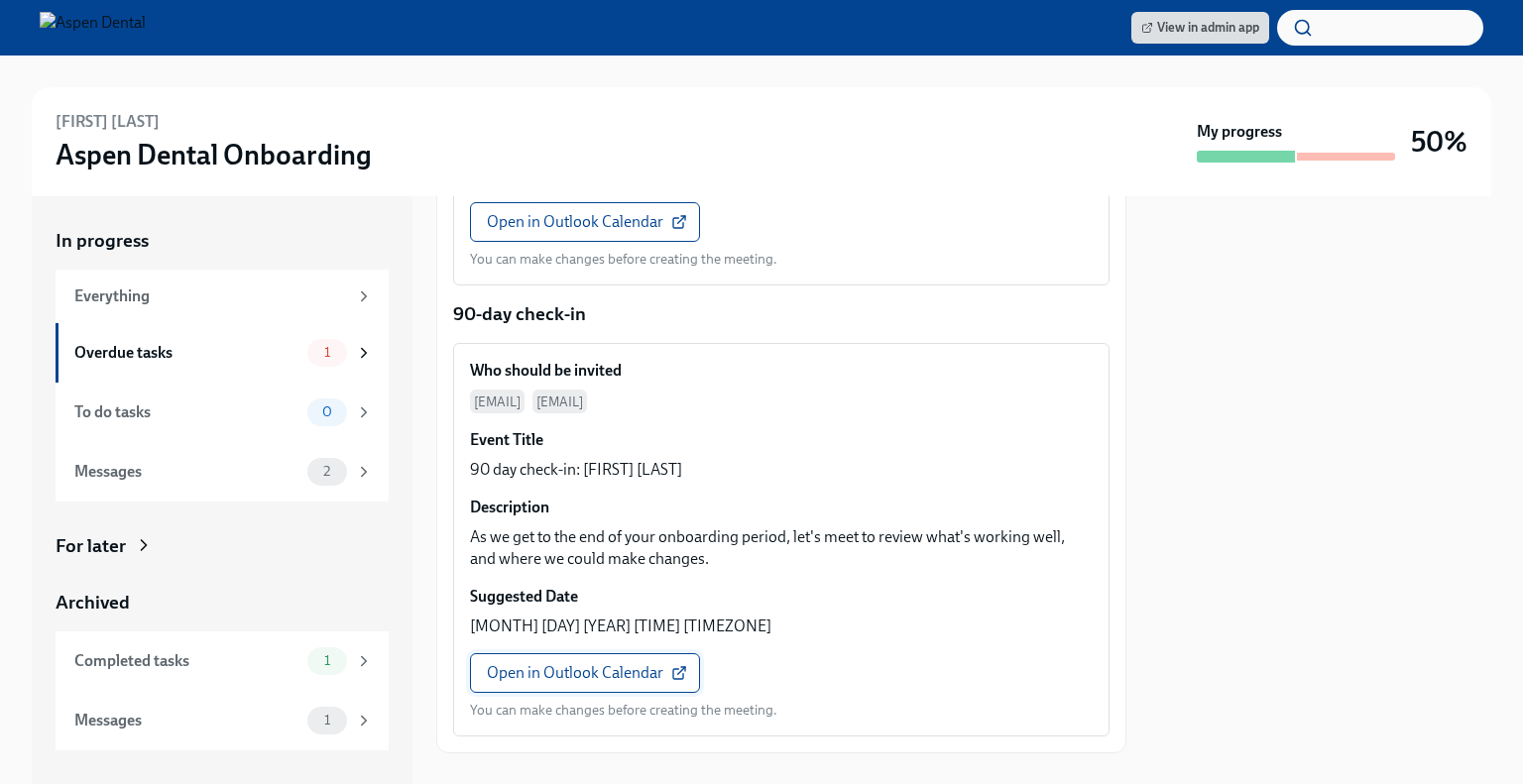 click on "Open in Outlook Calendar" at bounding box center [585, 673] 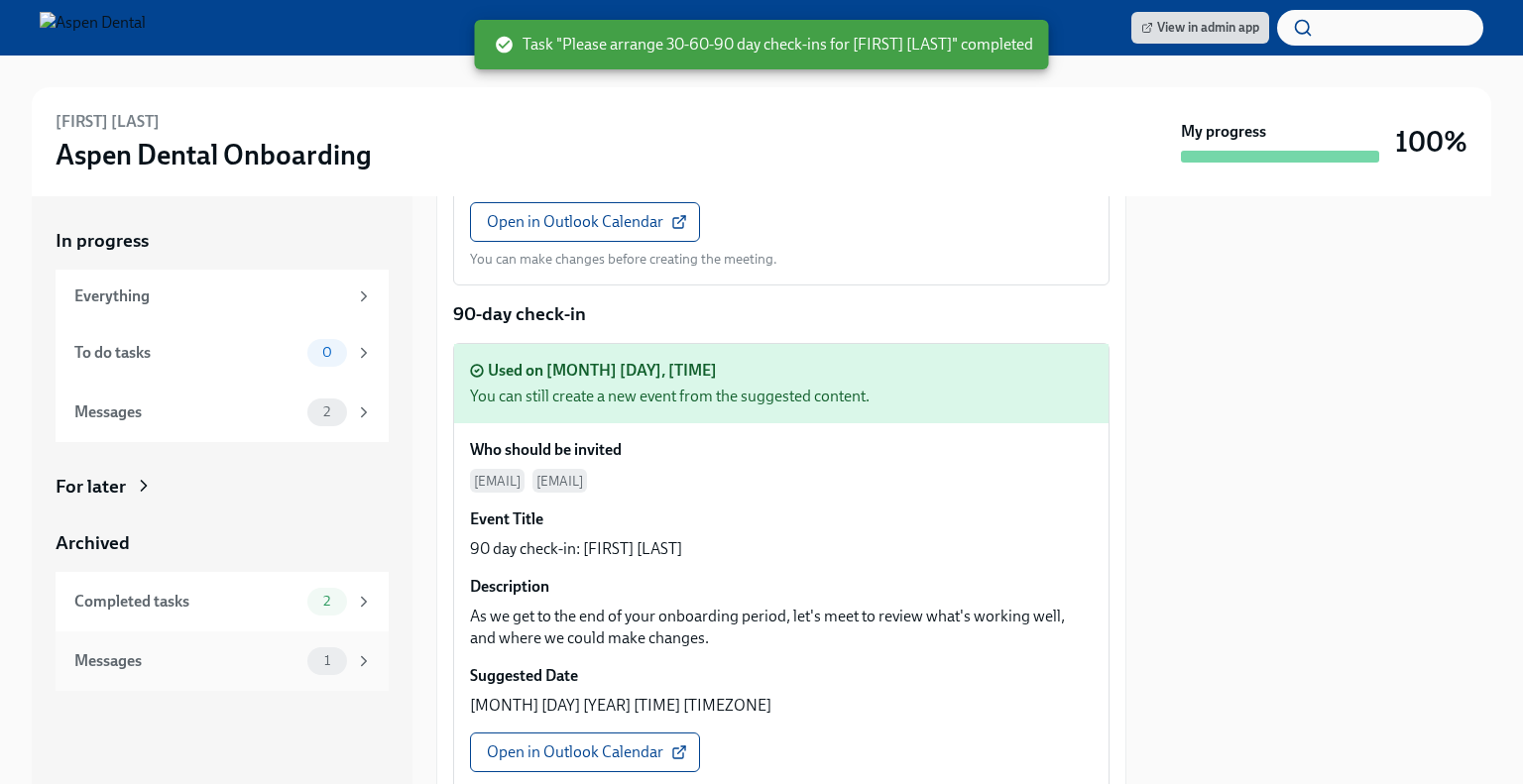 click on "Messages" at bounding box center [186, 661] 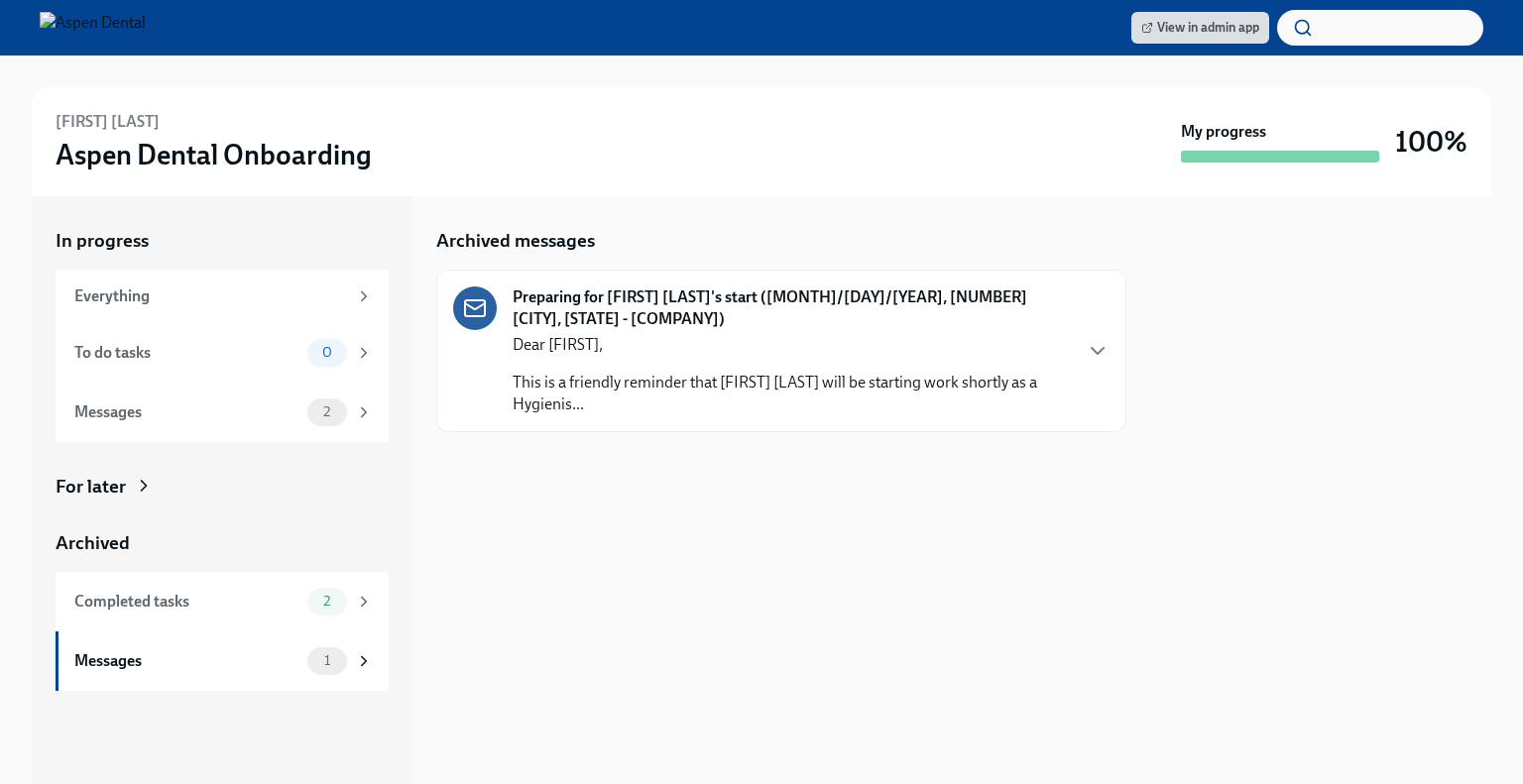 click at bounding box center [92, 28] 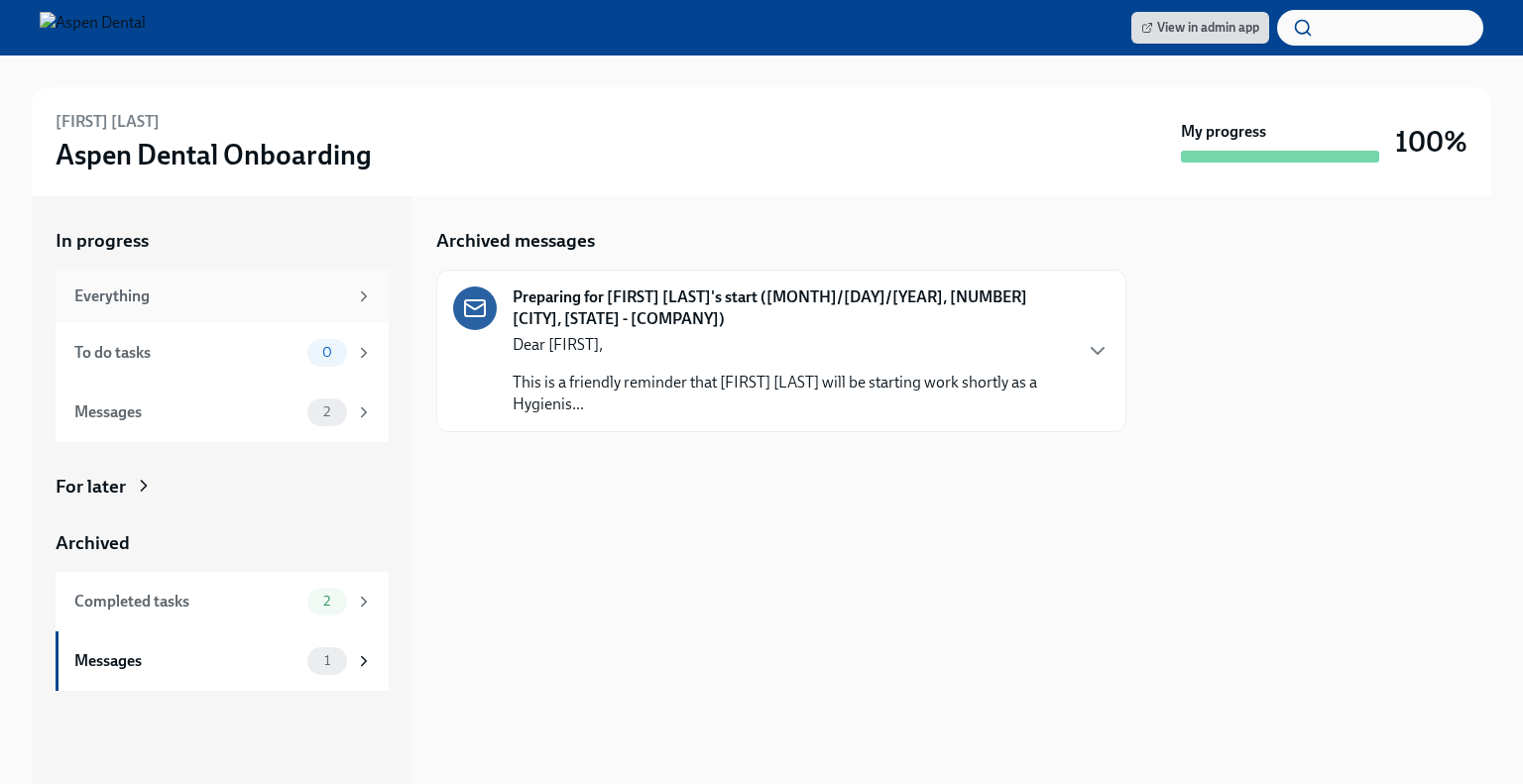 click on "Everything" at bounding box center (210, 296) 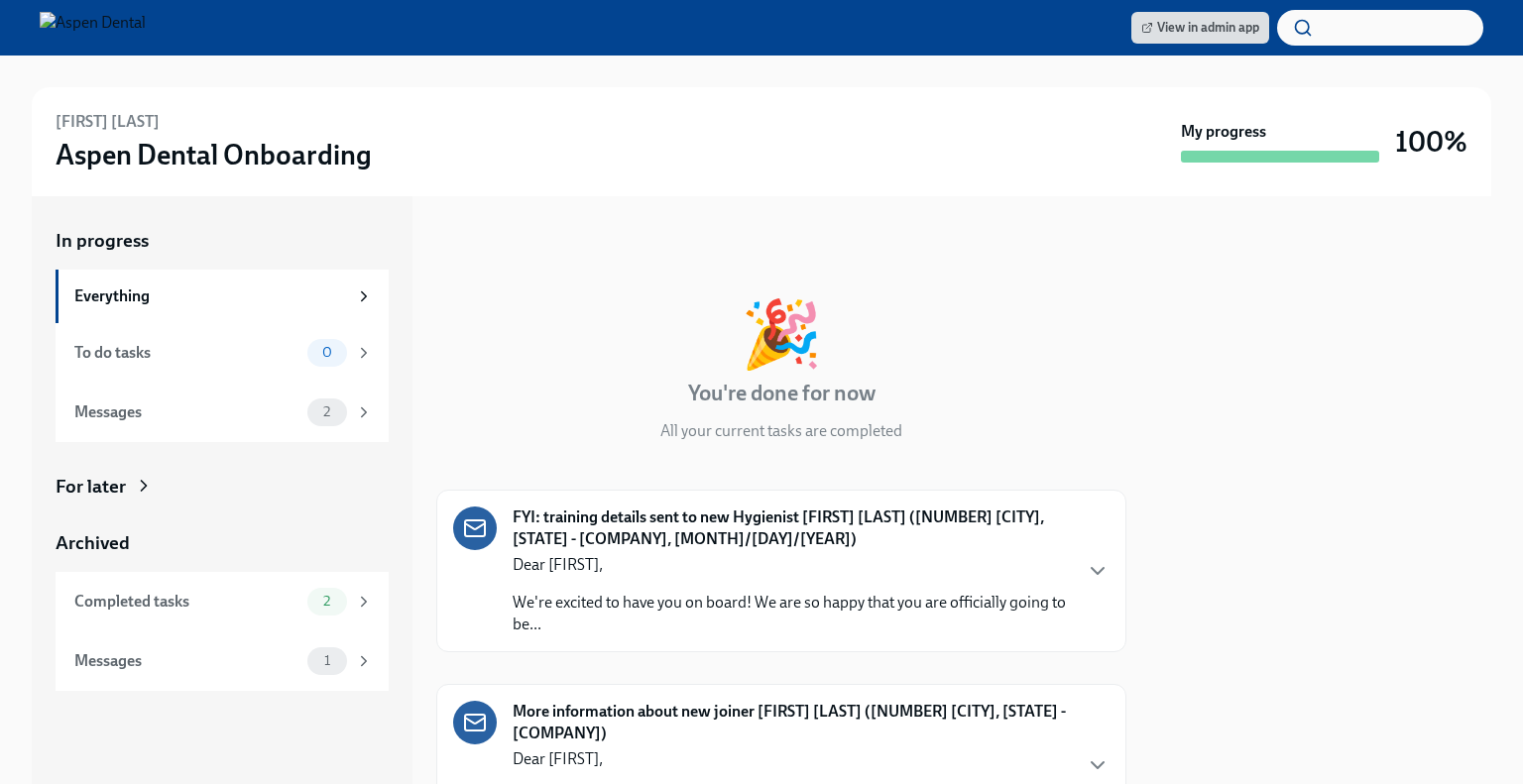 click at bounding box center [92, 28] 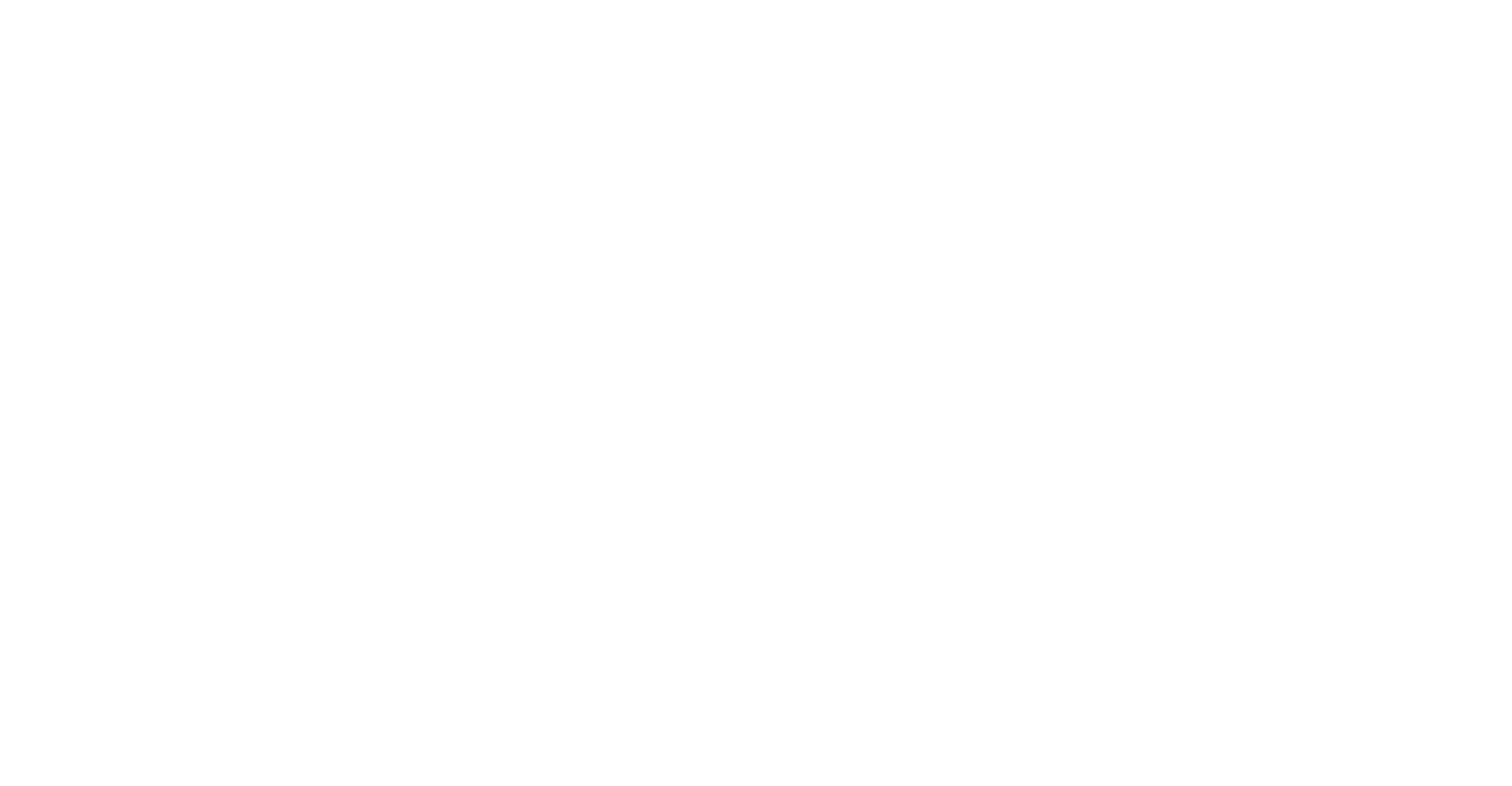 scroll, scrollTop: 0, scrollLeft: 0, axis: both 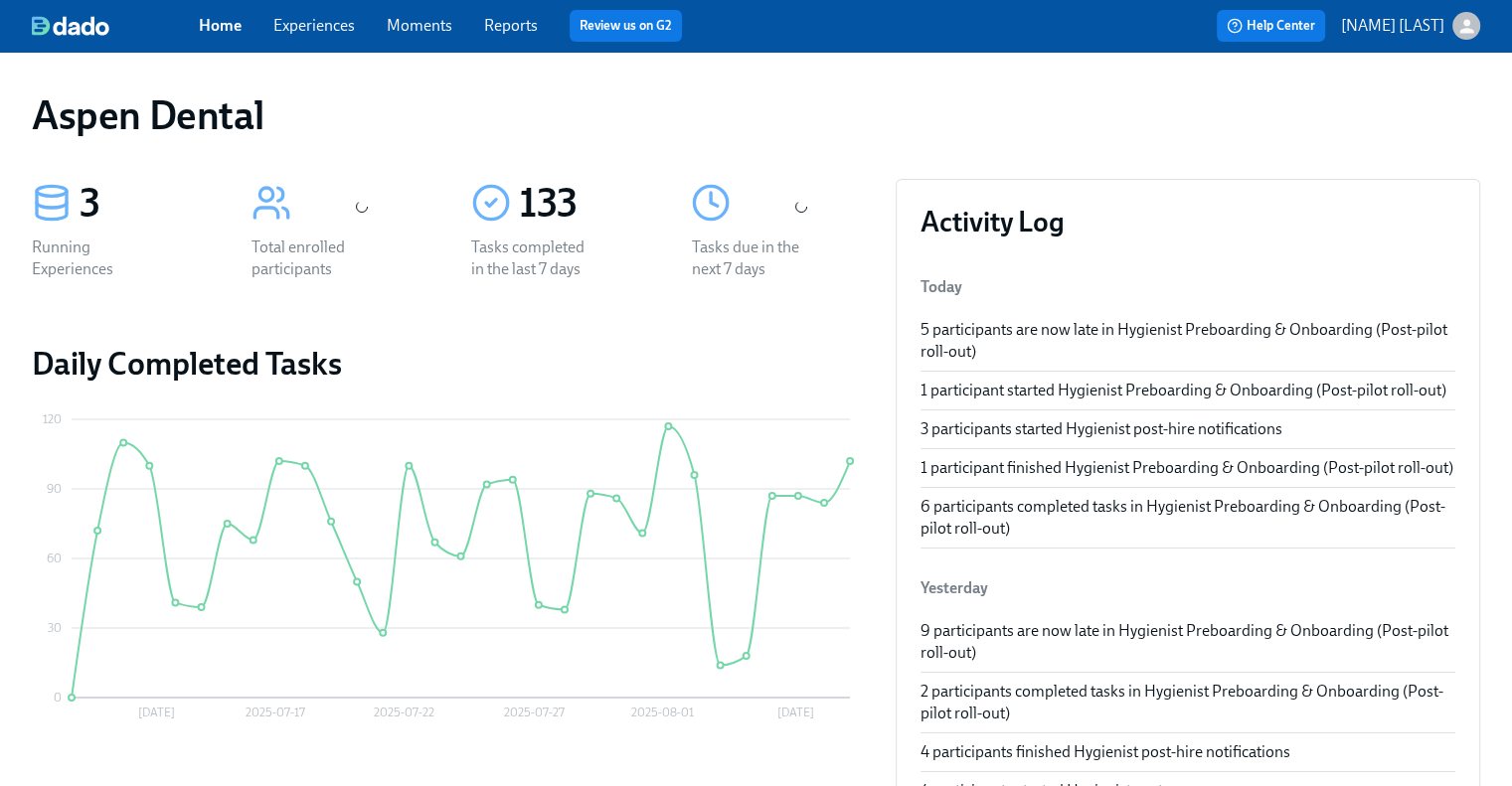 click on "[NAME] [LAST]" at bounding box center [1393, 26] 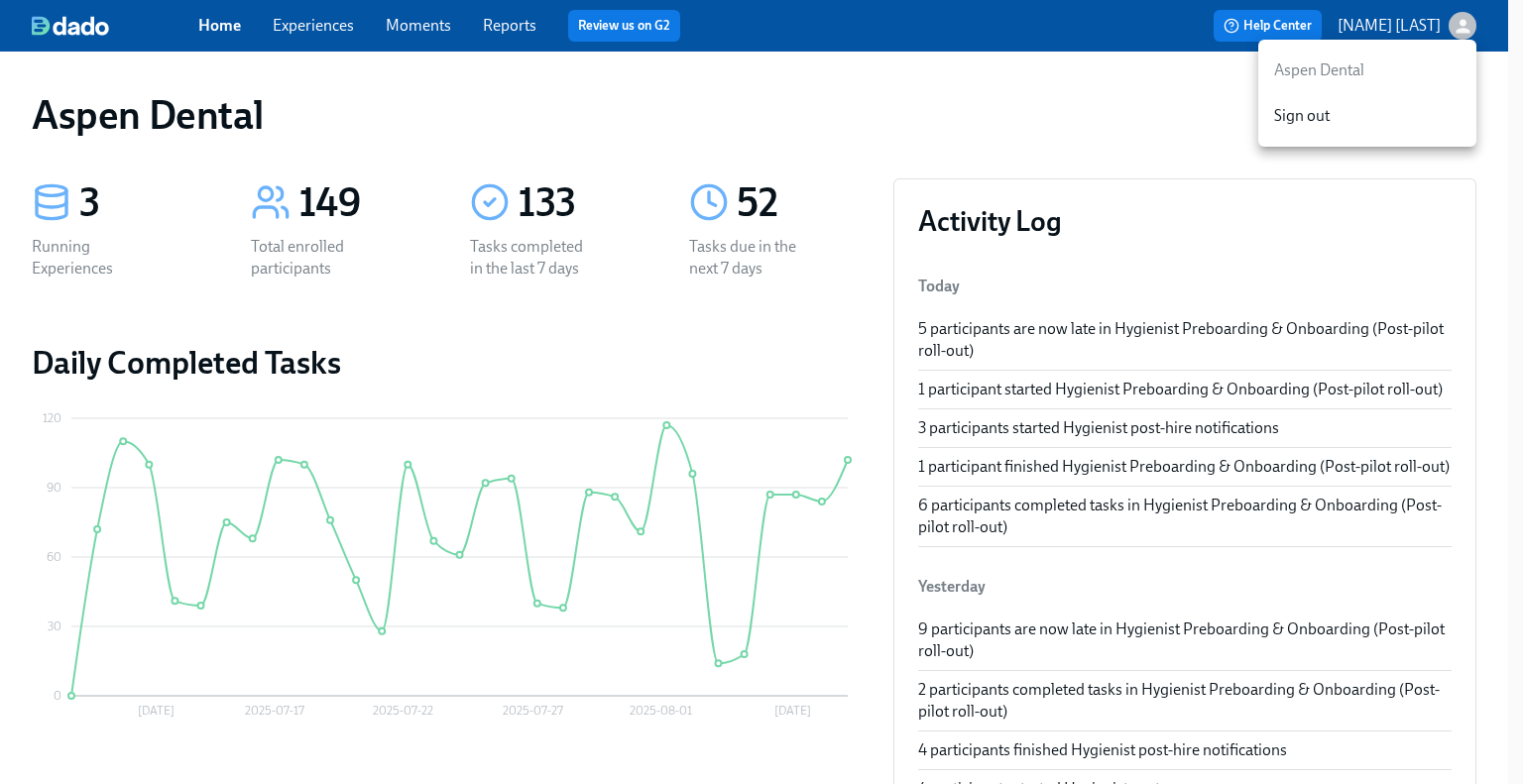 click at bounding box center (762, 392) 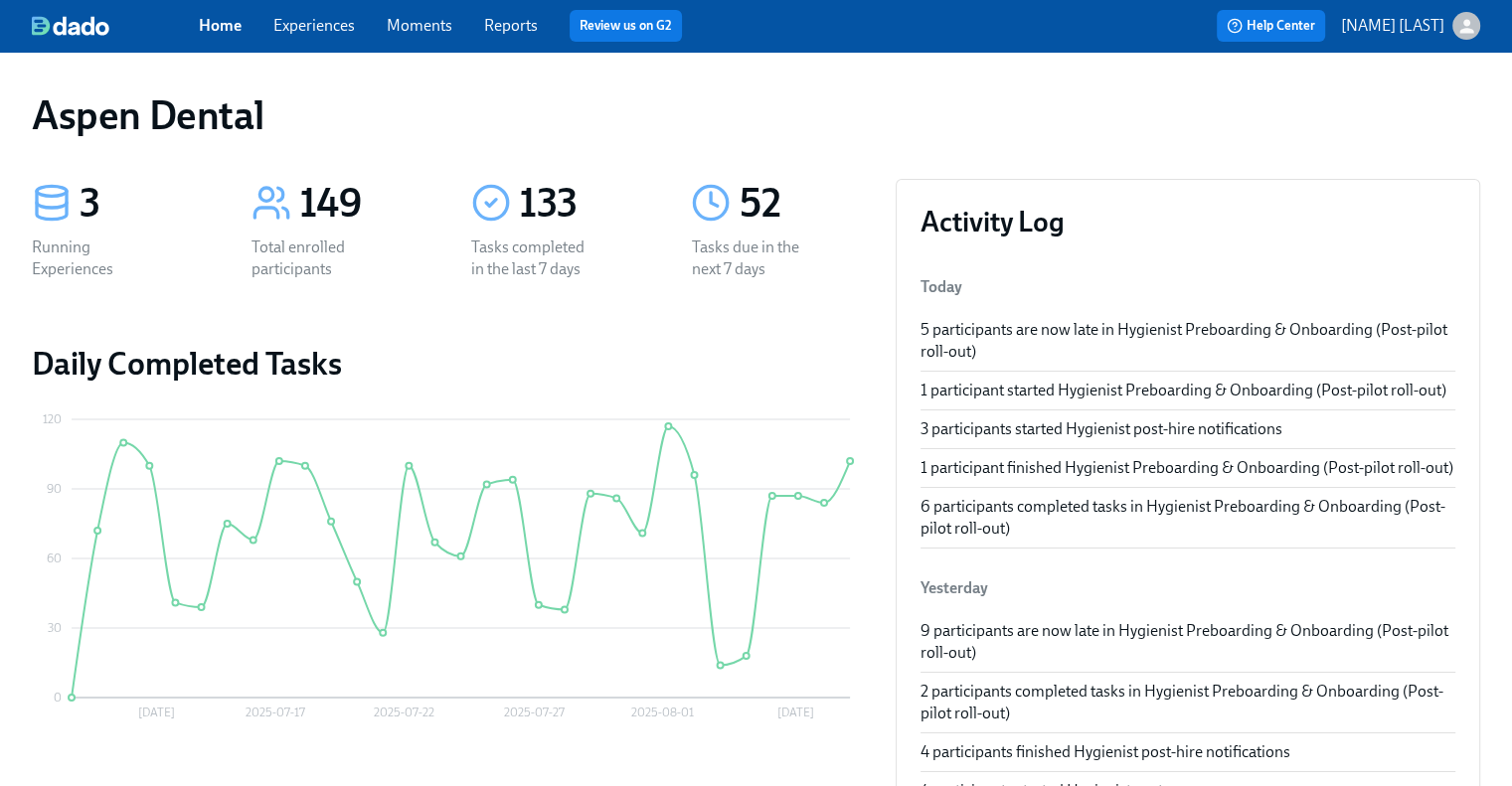 click on "Experiences" at bounding box center (314, 25) 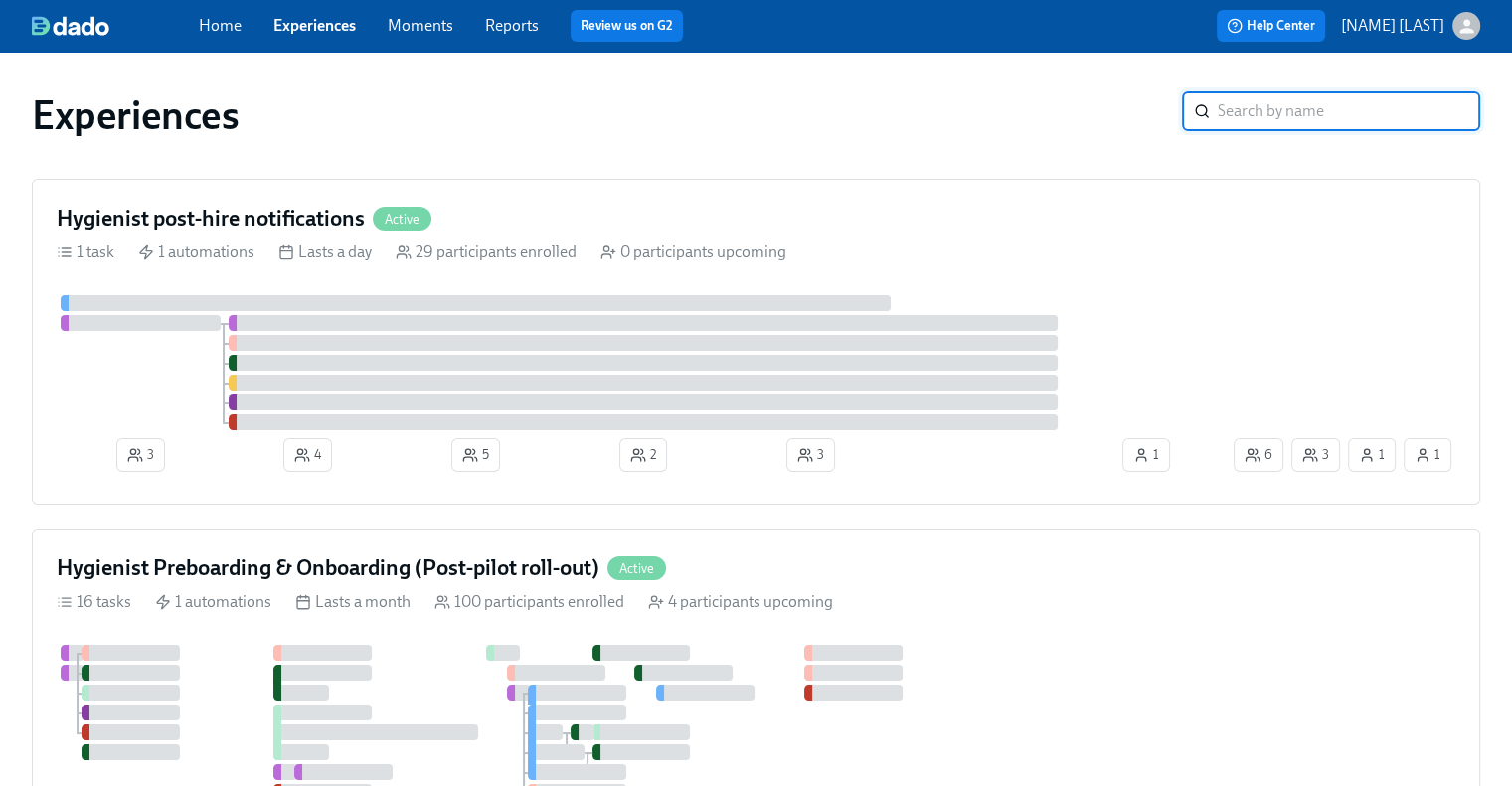 click on "Moments" at bounding box center [420, 25] 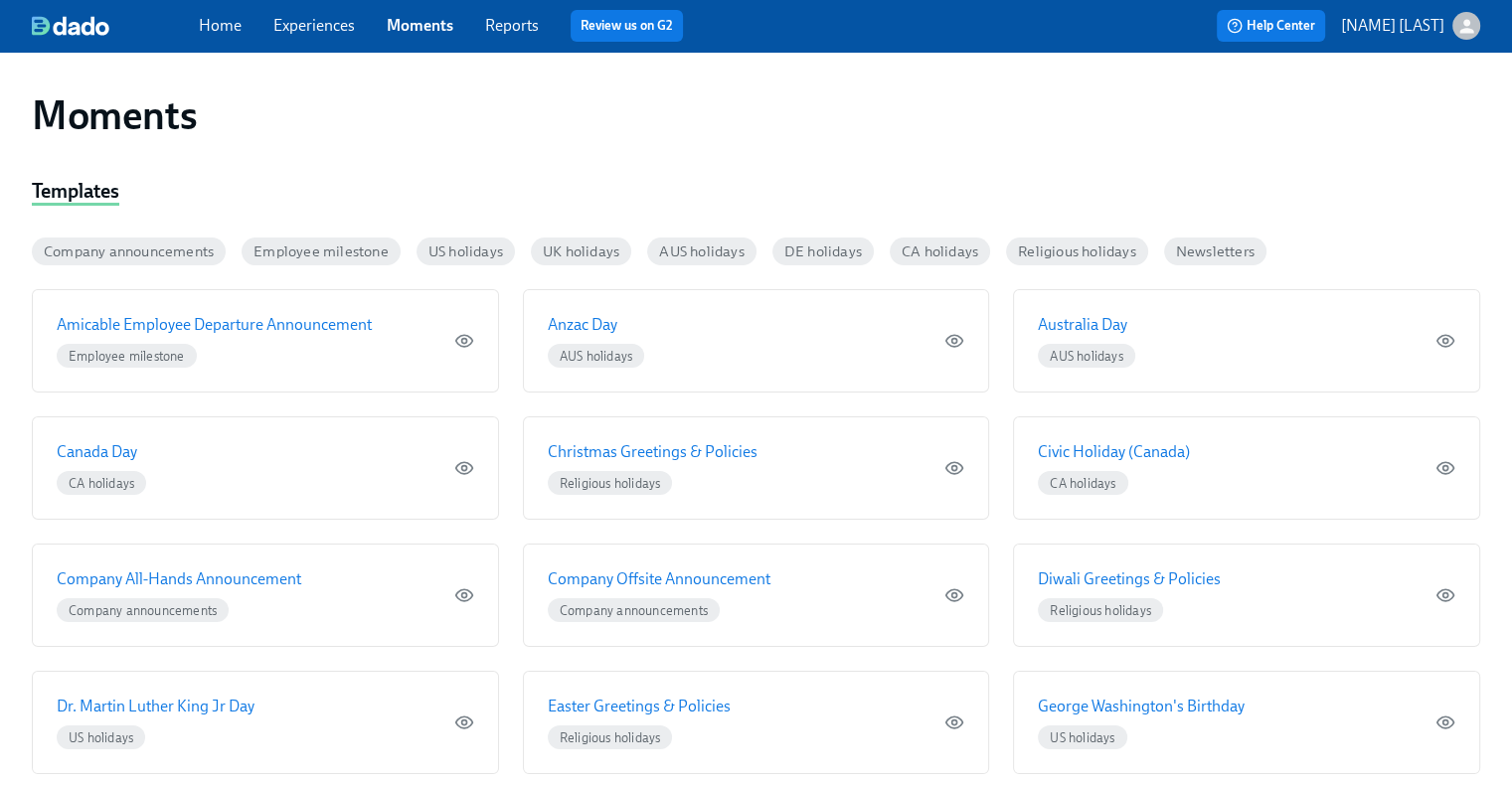 click on "Reports" at bounding box center [512, 25] 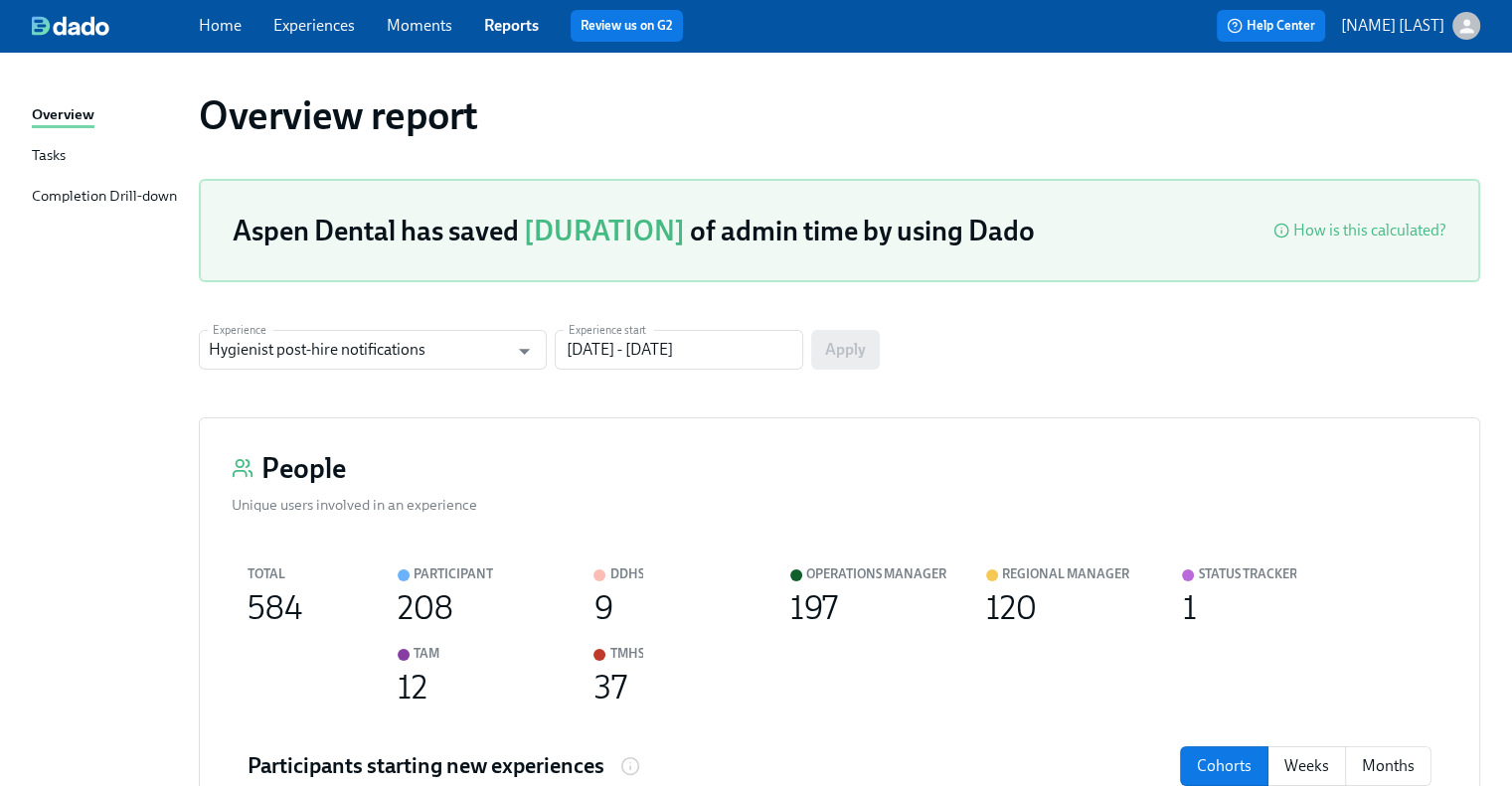 click at bounding box center (71, 26) 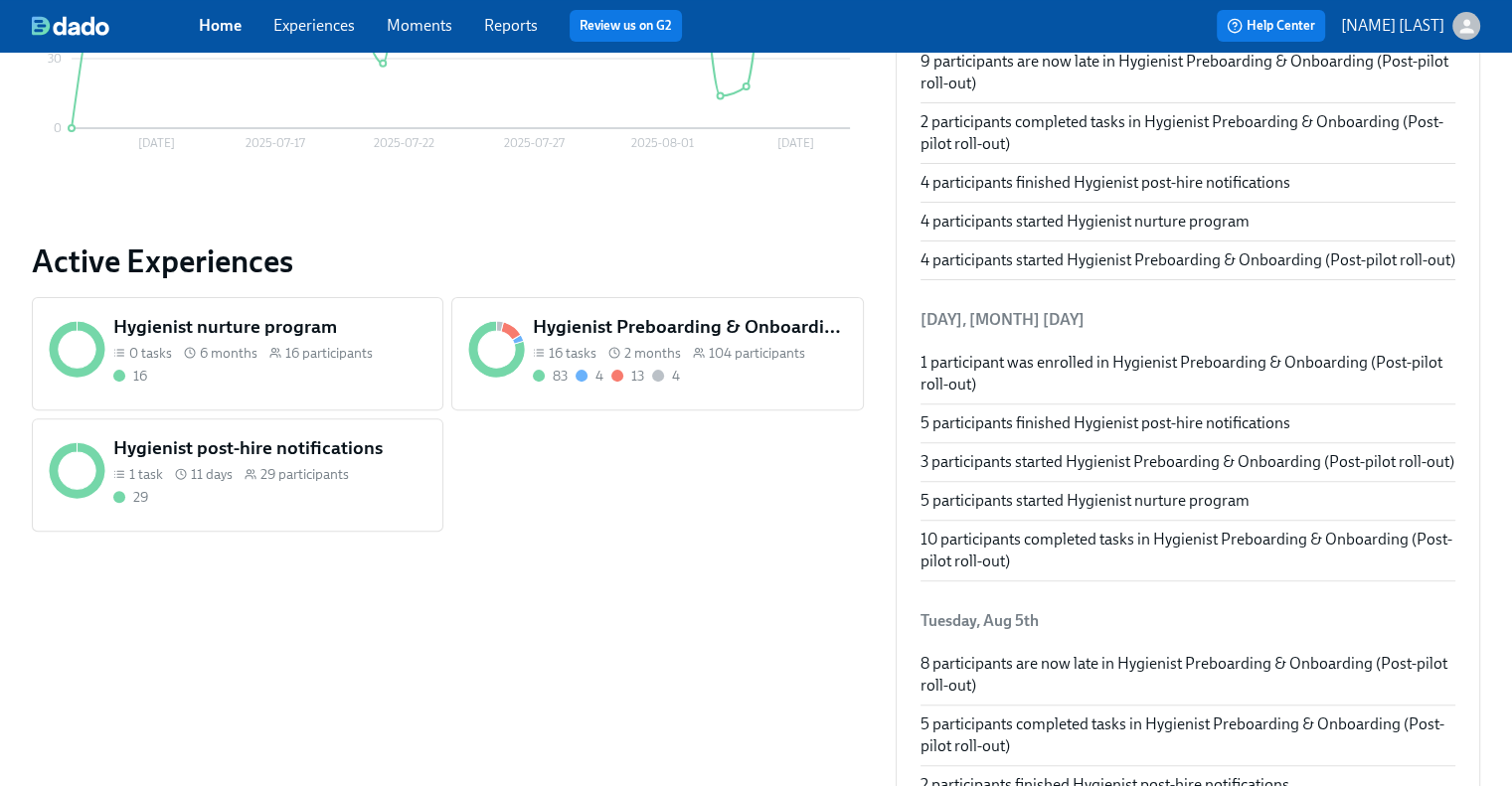 scroll, scrollTop: 0, scrollLeft: 0, axis: both 